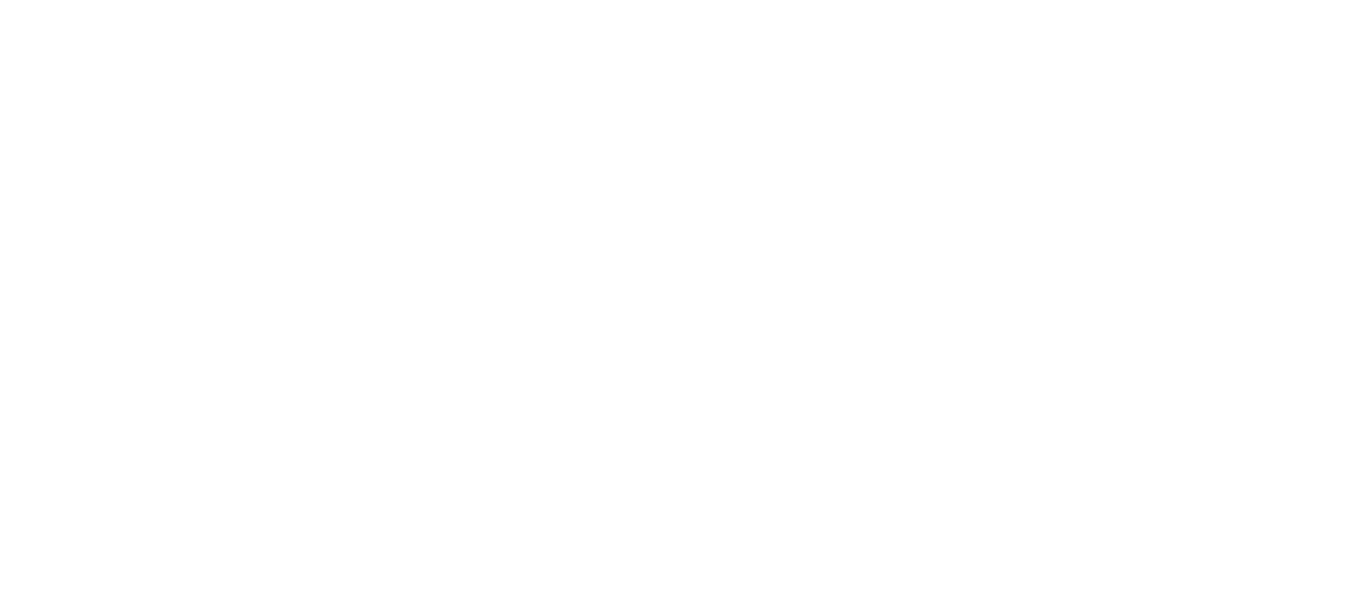 scroll, scrollTop: 0, scrollLeft: 0, axis: both 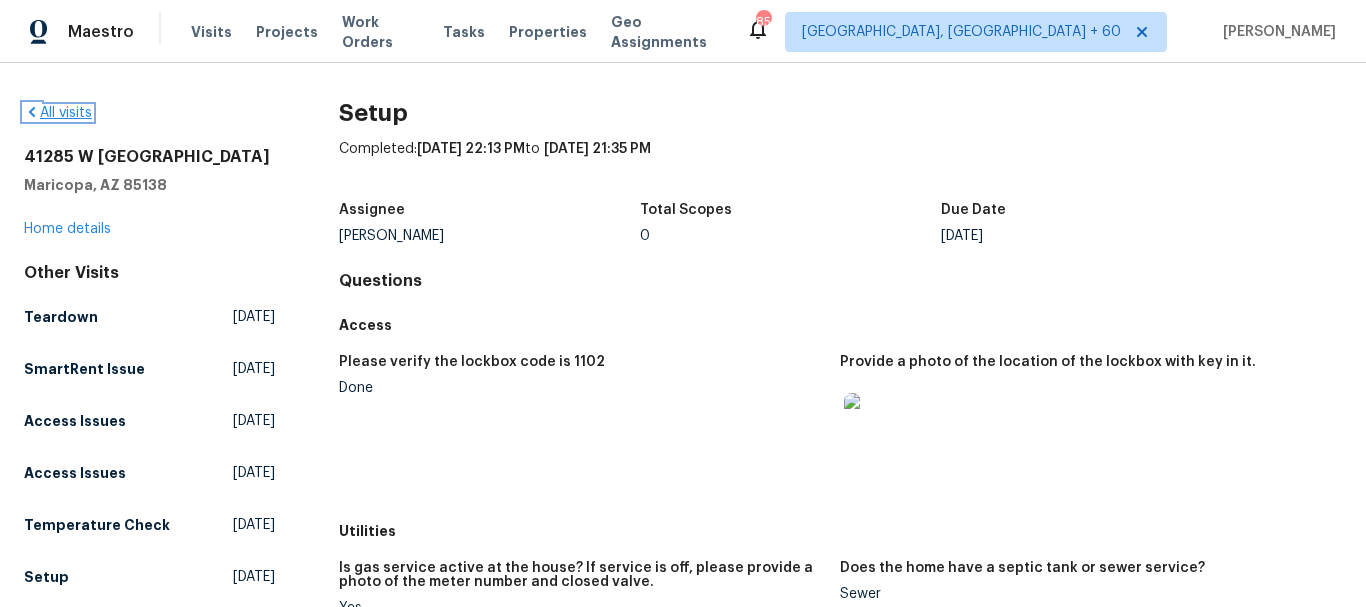 click 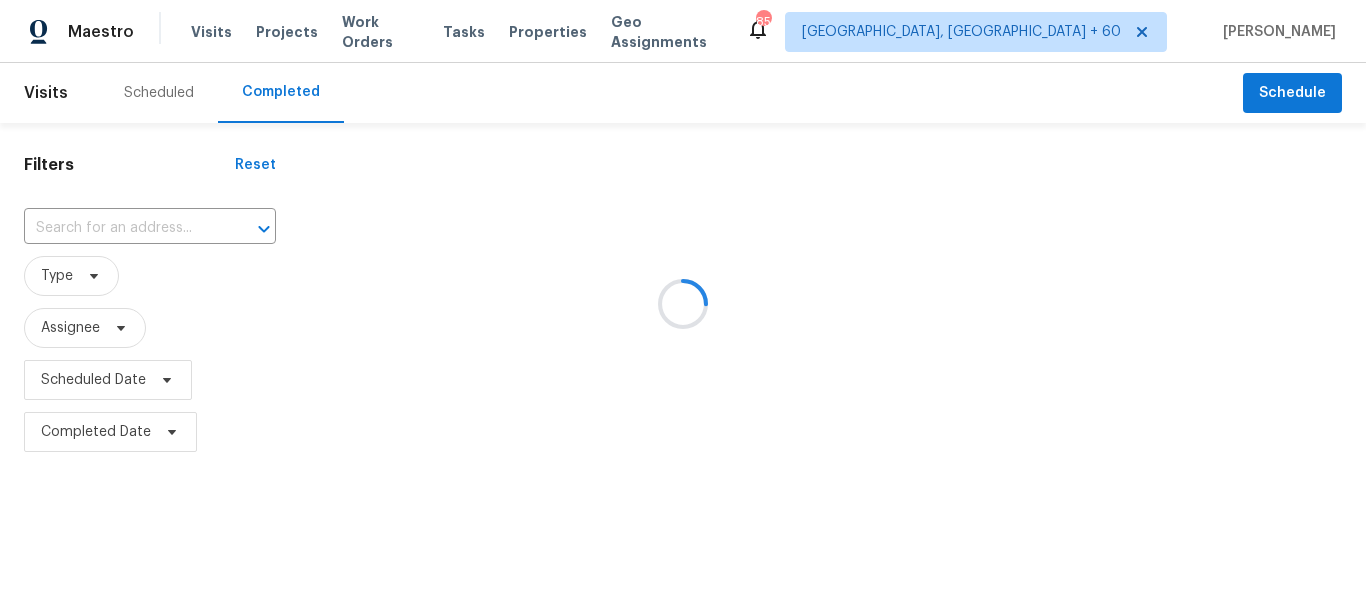 click at bounding box center (683, 303) 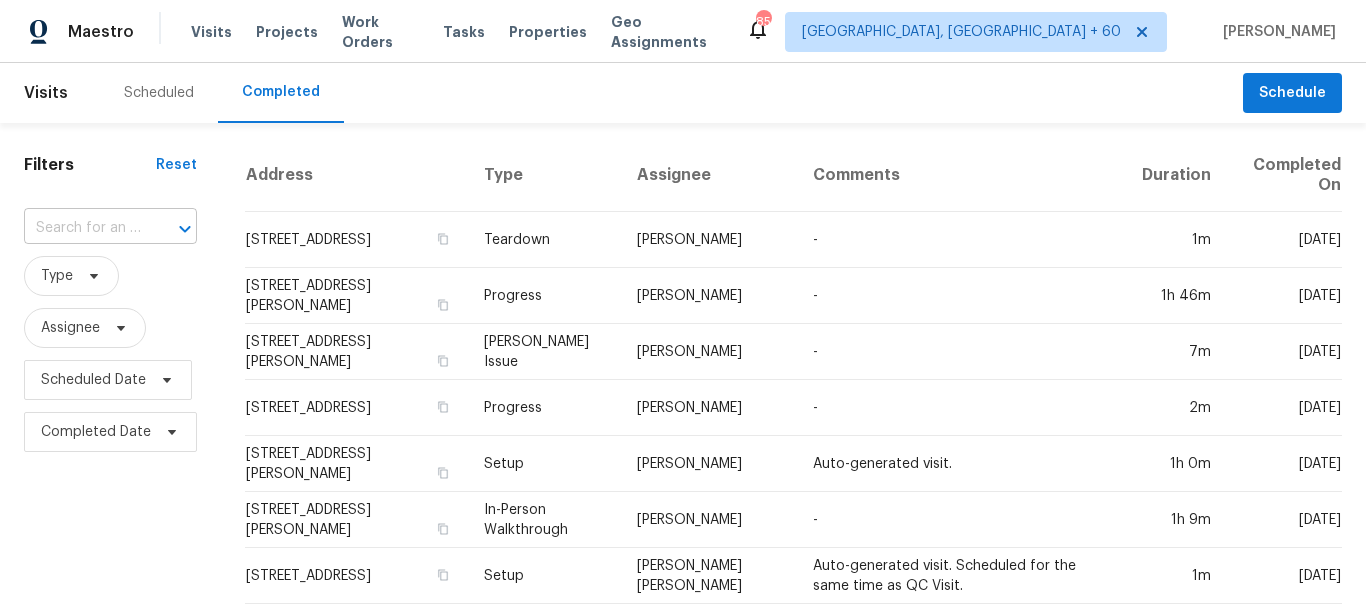 click at bounding box center (82, 228) 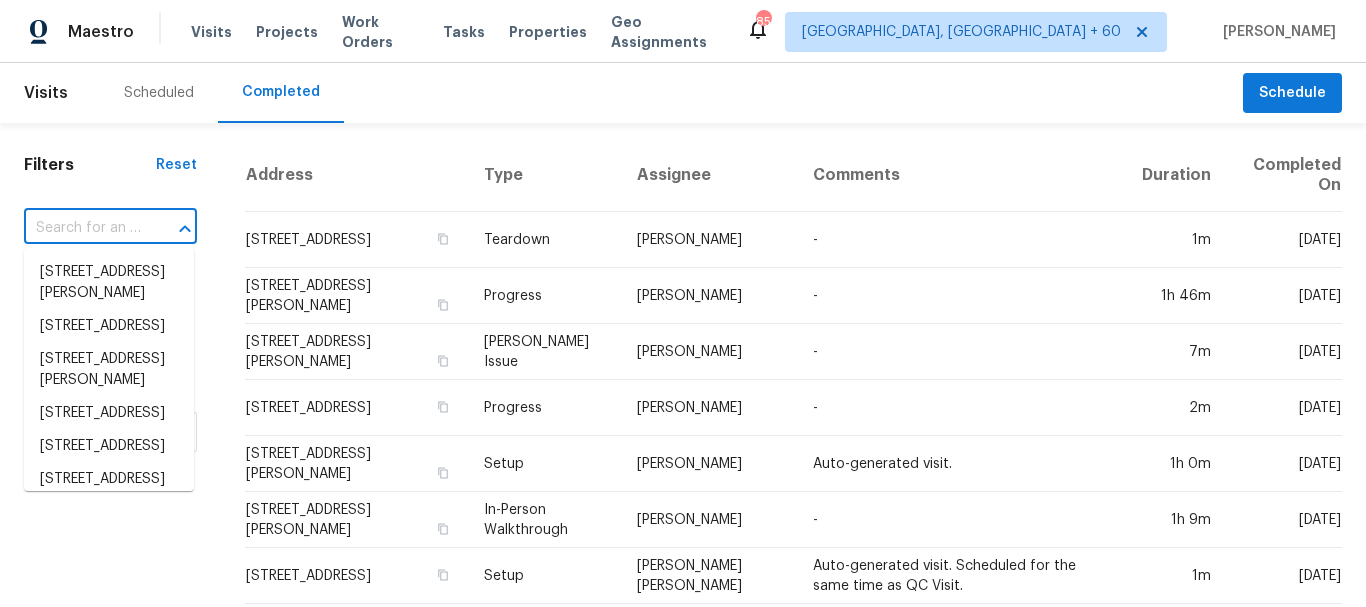 paste on "438 S 7th Ave, Brighton, CO 80601" 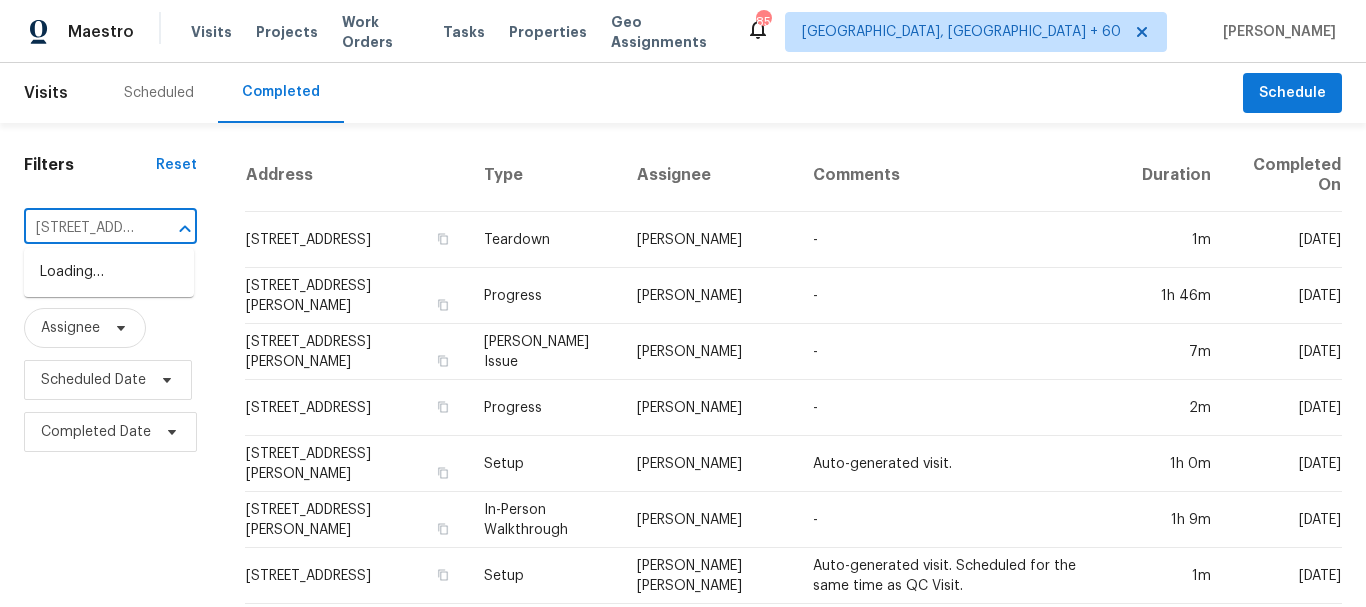 type on "438 S 7th Ave, Brighton, CO 80601" 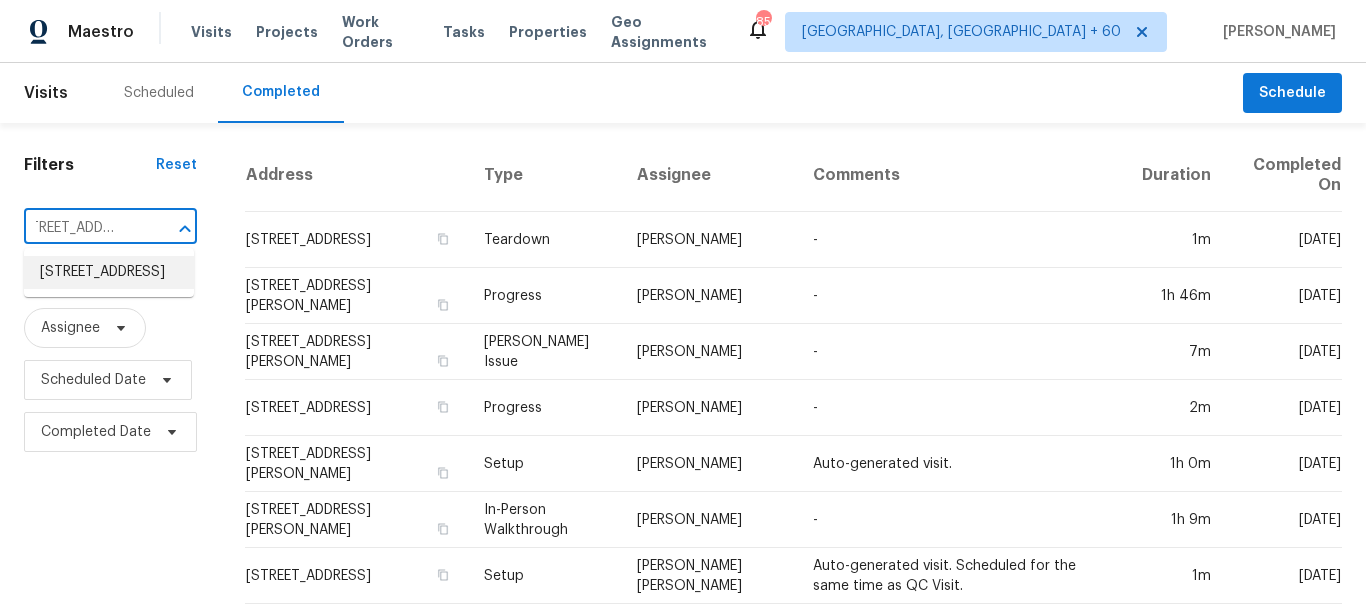 click on "438 S 7th Ave, Brighton, CO 80601" at bounding box center (109, 272) 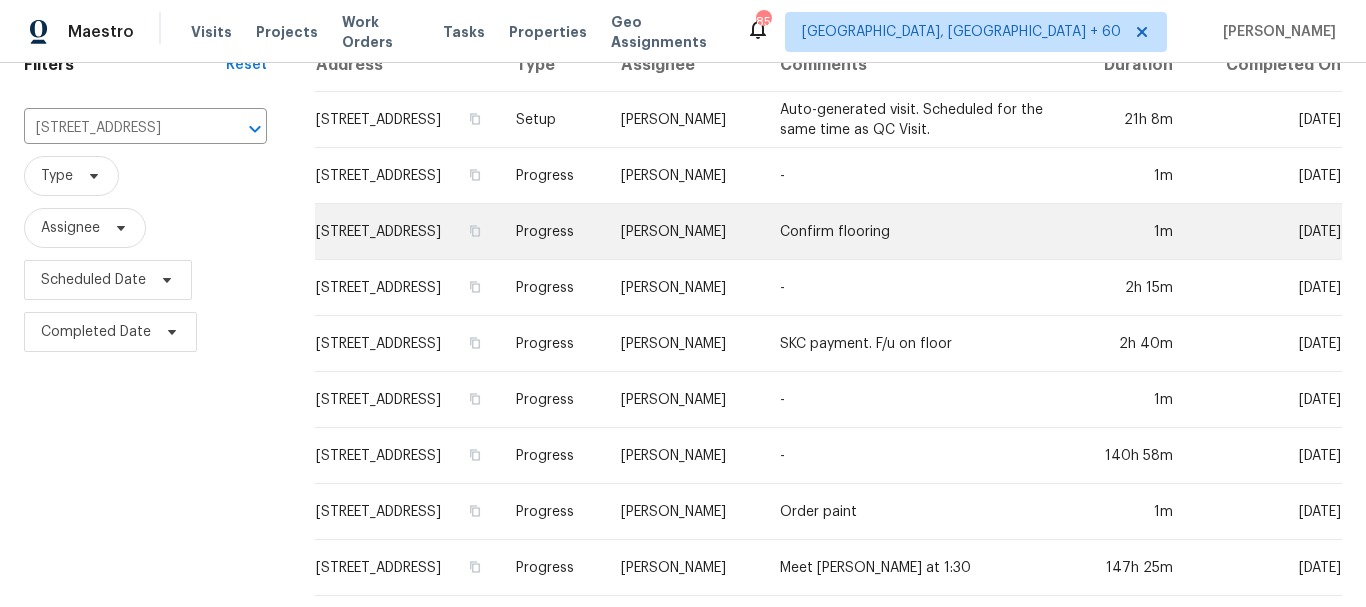 scroll, scrollTop: 0, scrollLeft: 0, axis: both 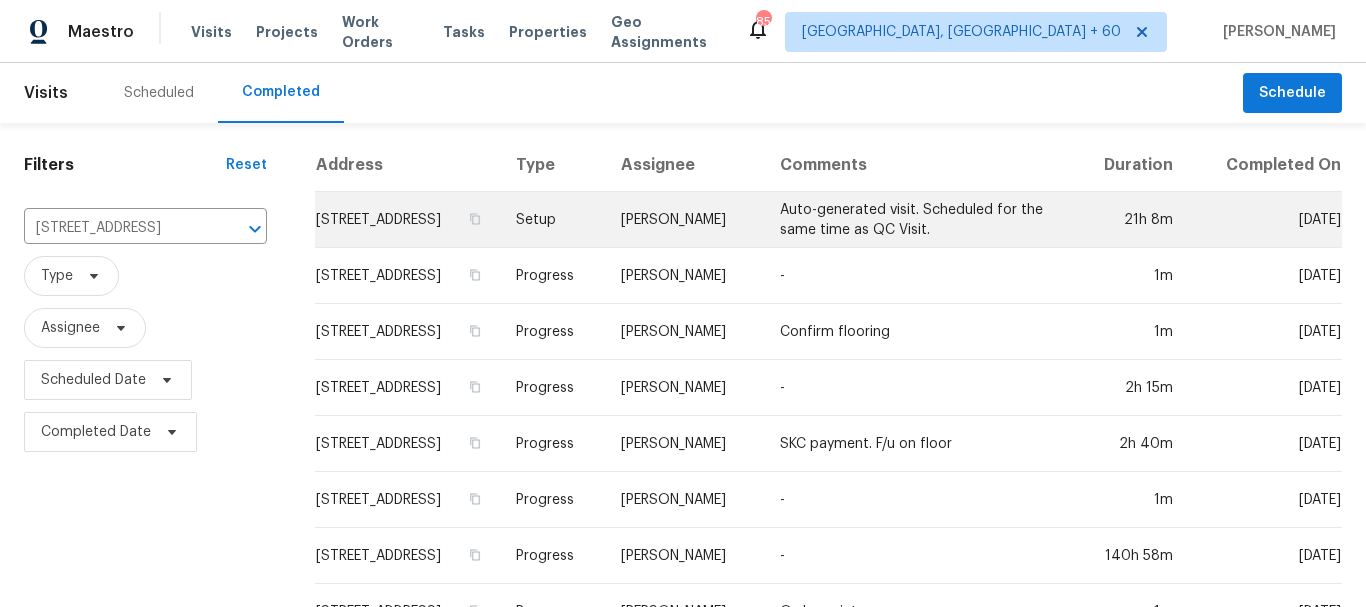 click on "Andrew McCuskey" at bounding box center [684, 220] 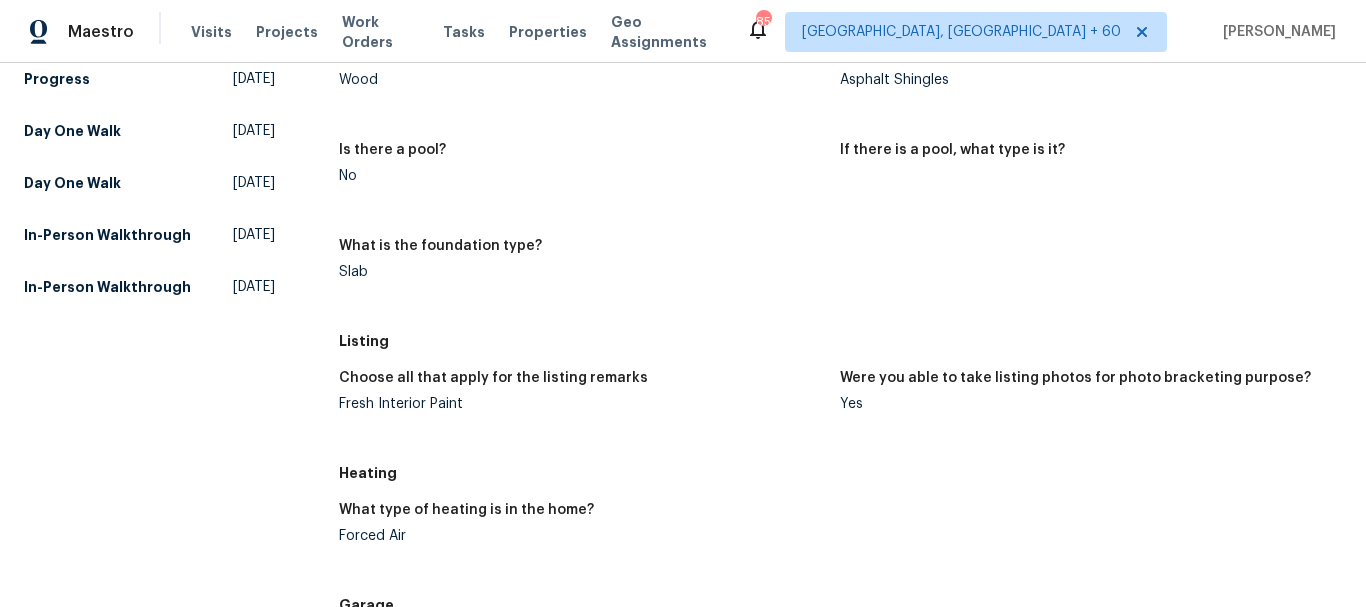 scroll, scrollTop: 1300, scrollLeft: 0, axis: vertical 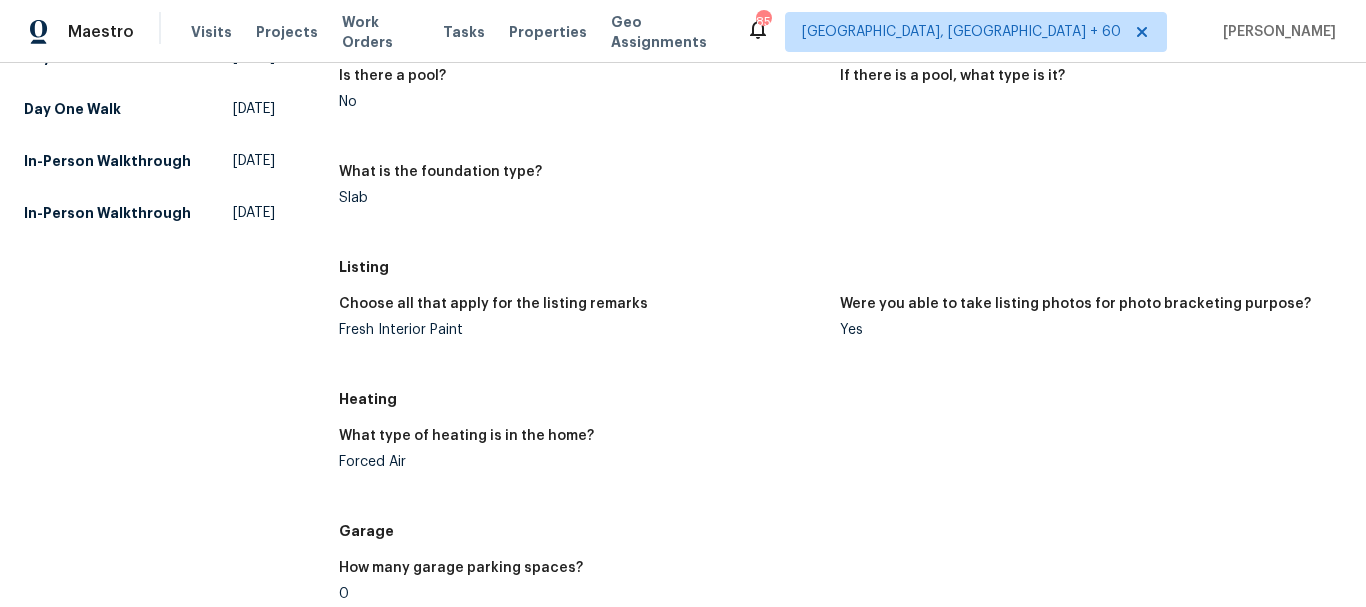 click on "Fresh Interior Paint" at bounding box center (582, 330) 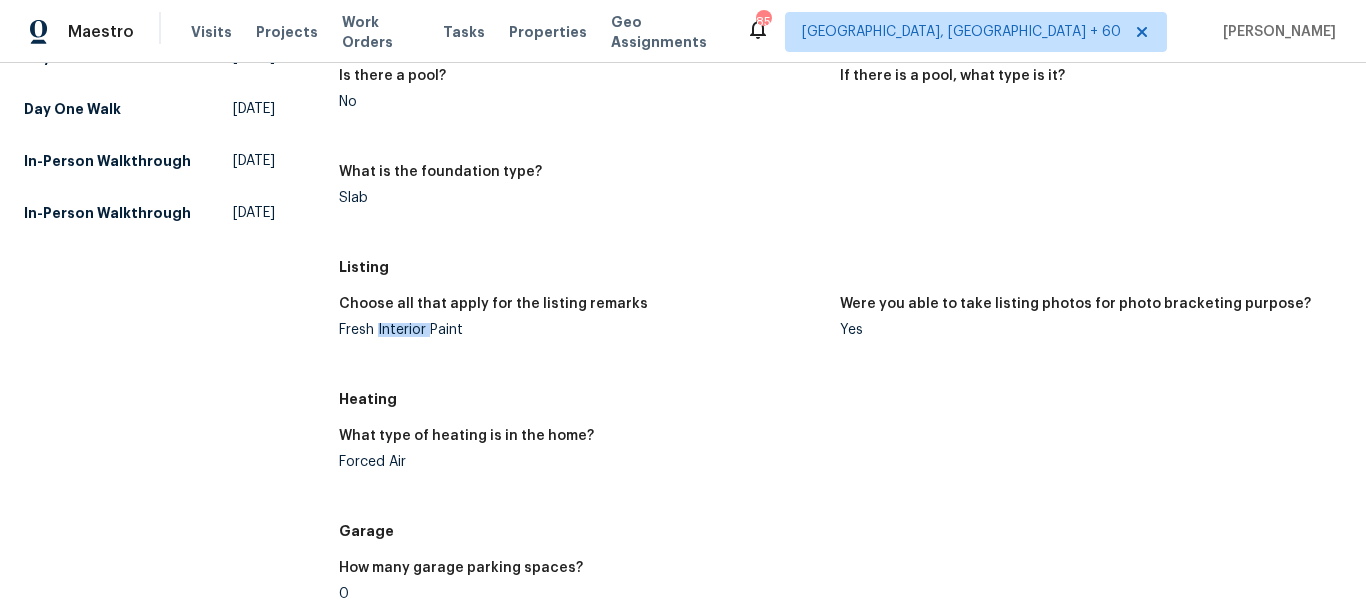 click on "Fresh Interior Paint" at bounding box center (582, 330) 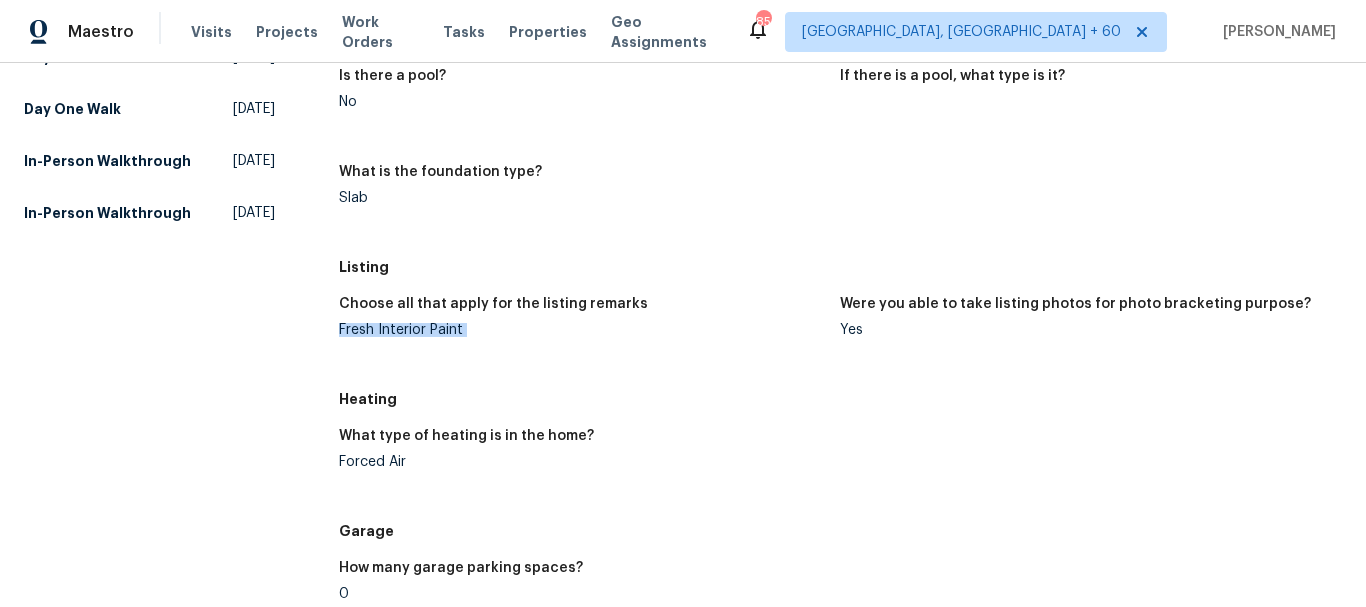 click on "Fresh Interior Paint" at bounding box center [582, 330] 